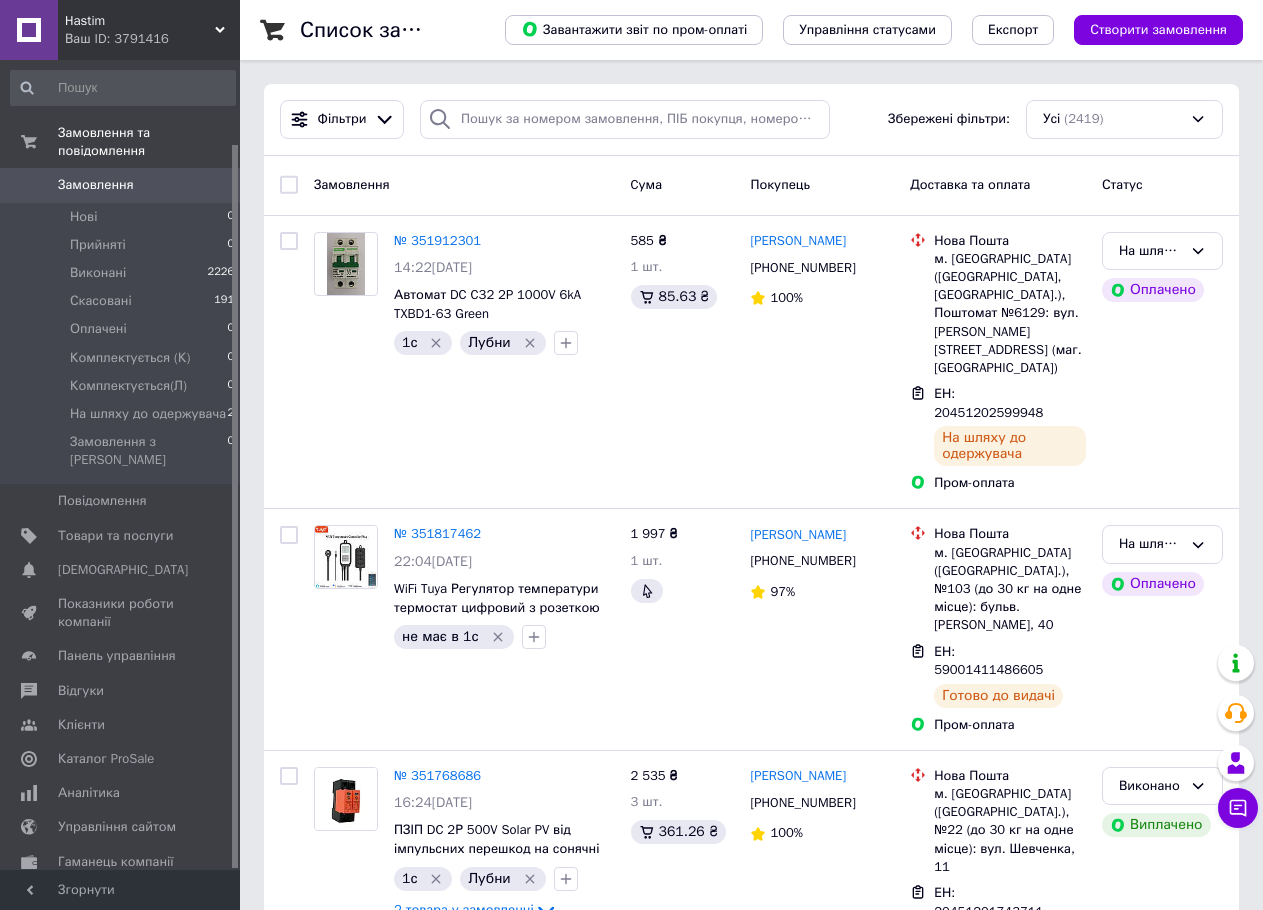 scroll, scrollTop: 0, scrollLeft: 0, axis: both 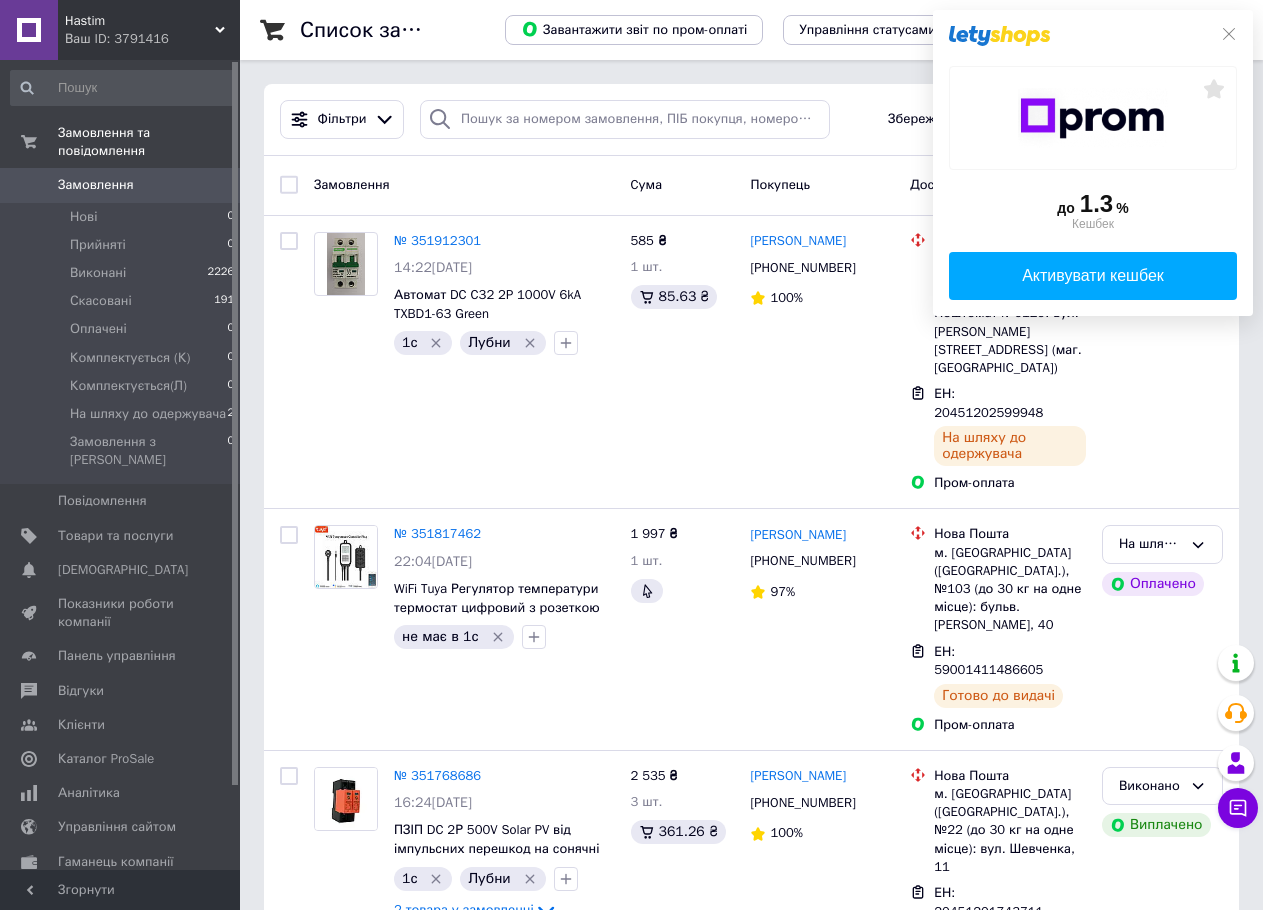 click on "Замовлення" at bounding box center [96, 185] 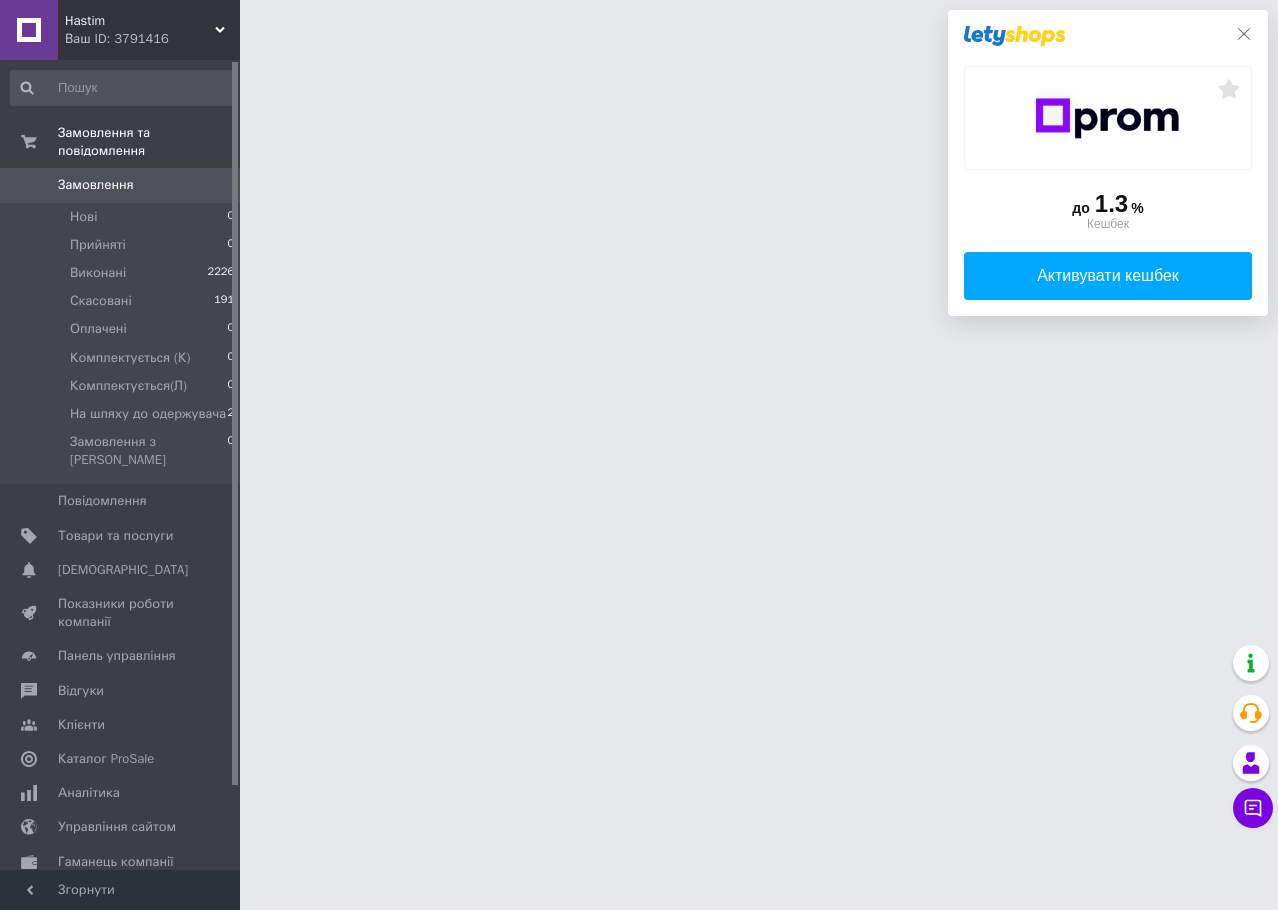 click 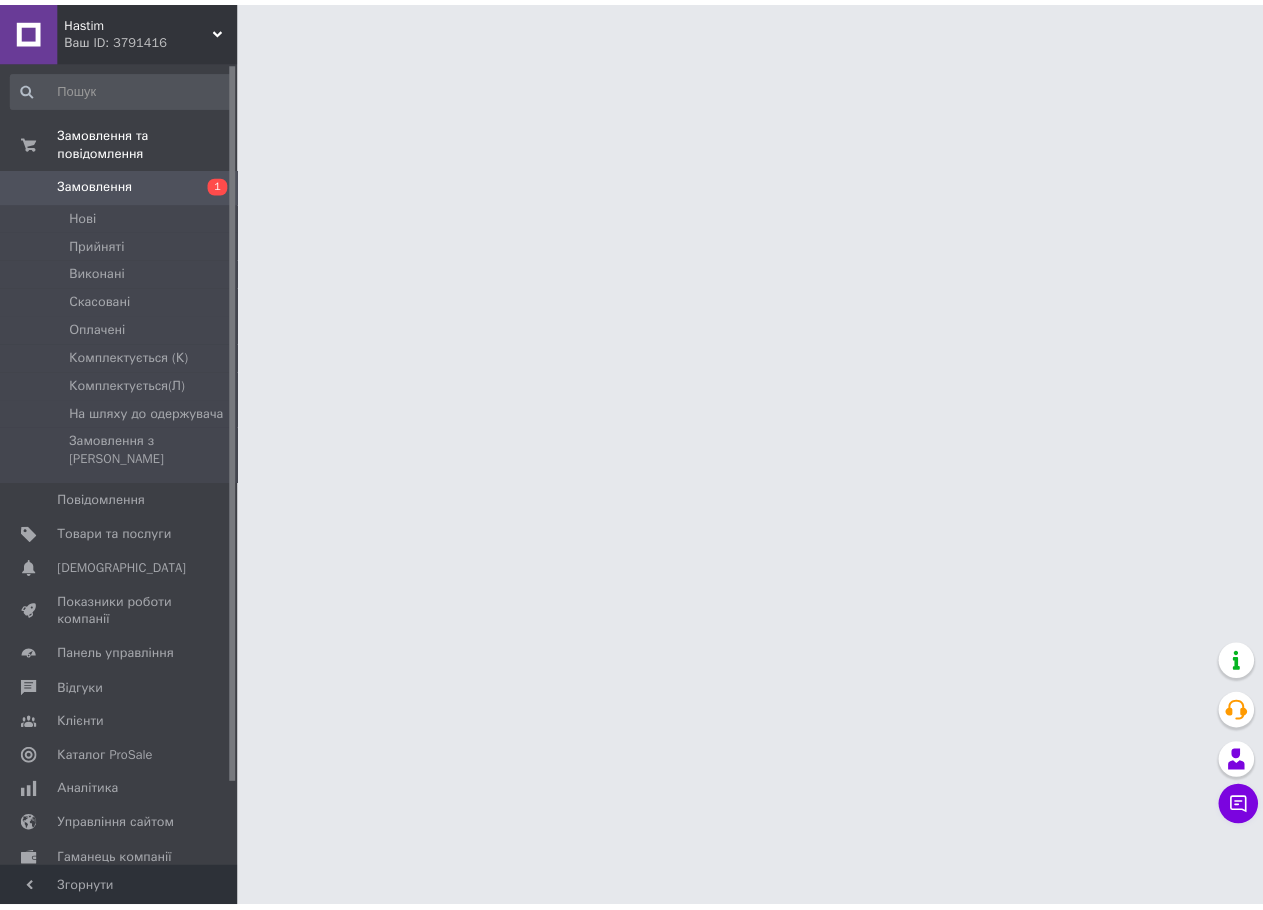 scroll, scrollTop: 0, scrollLeft: 0, axis: both 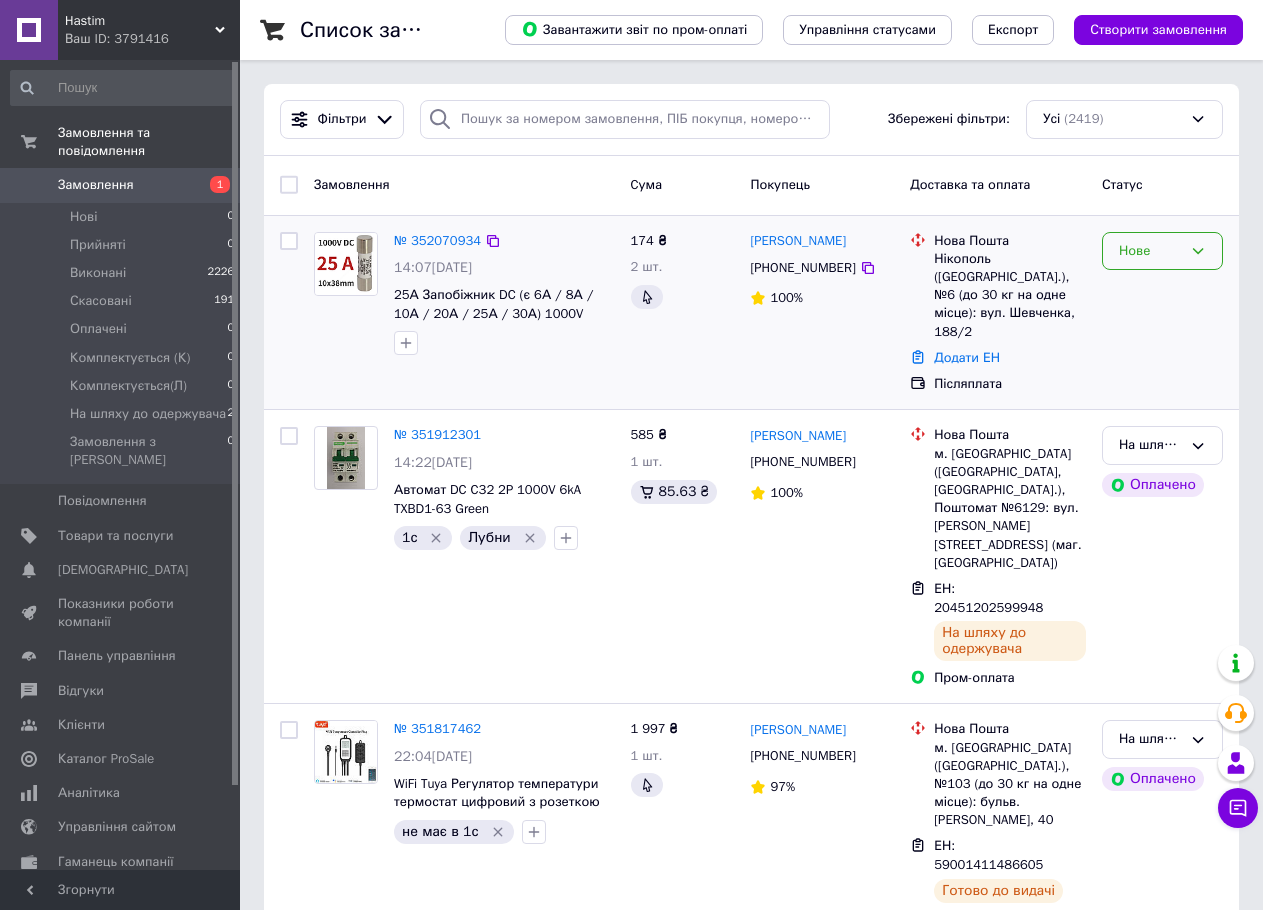 click on "Нове" at bounding box center [1162, 251] 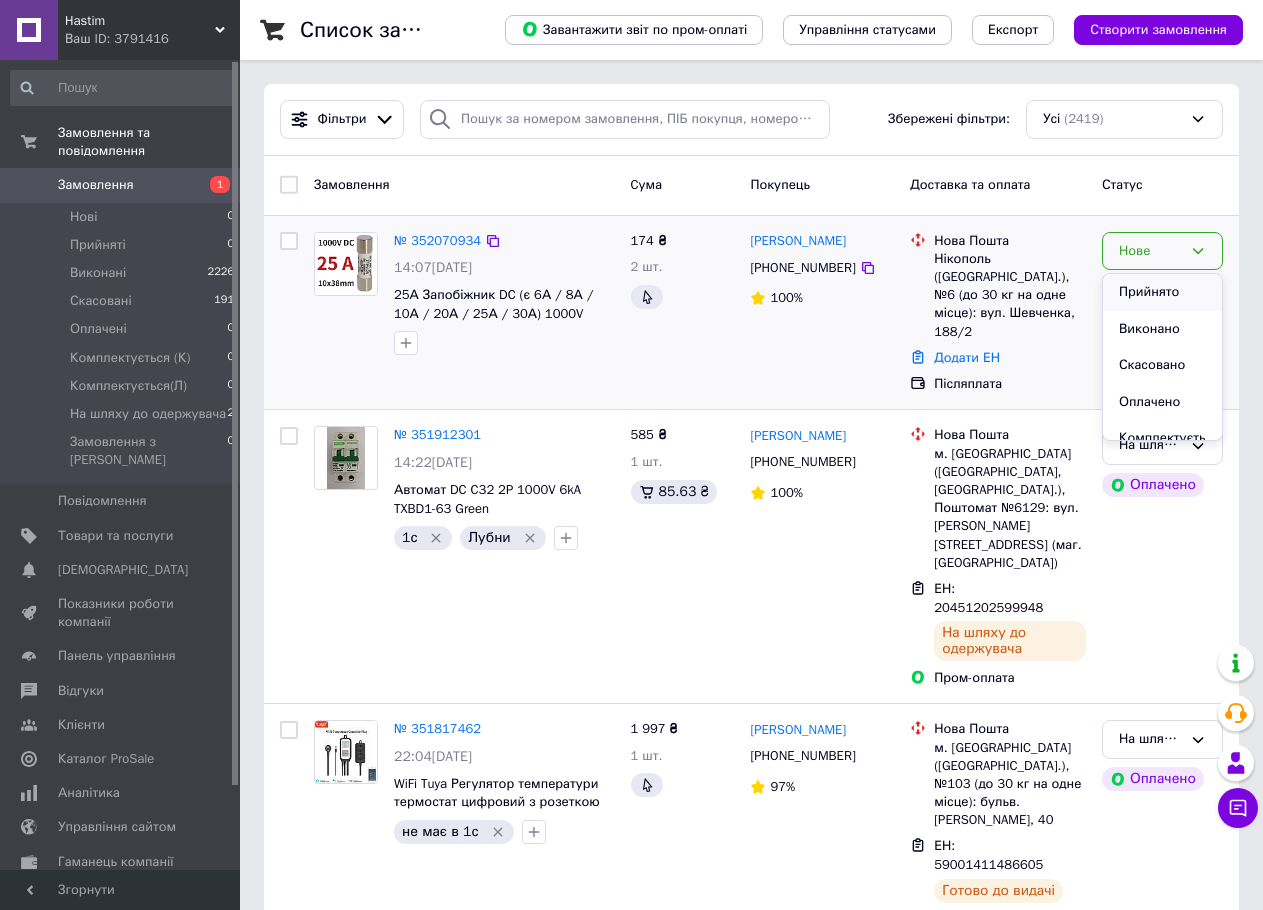 click on "Прийнято" at bounding box center [1162, 292] 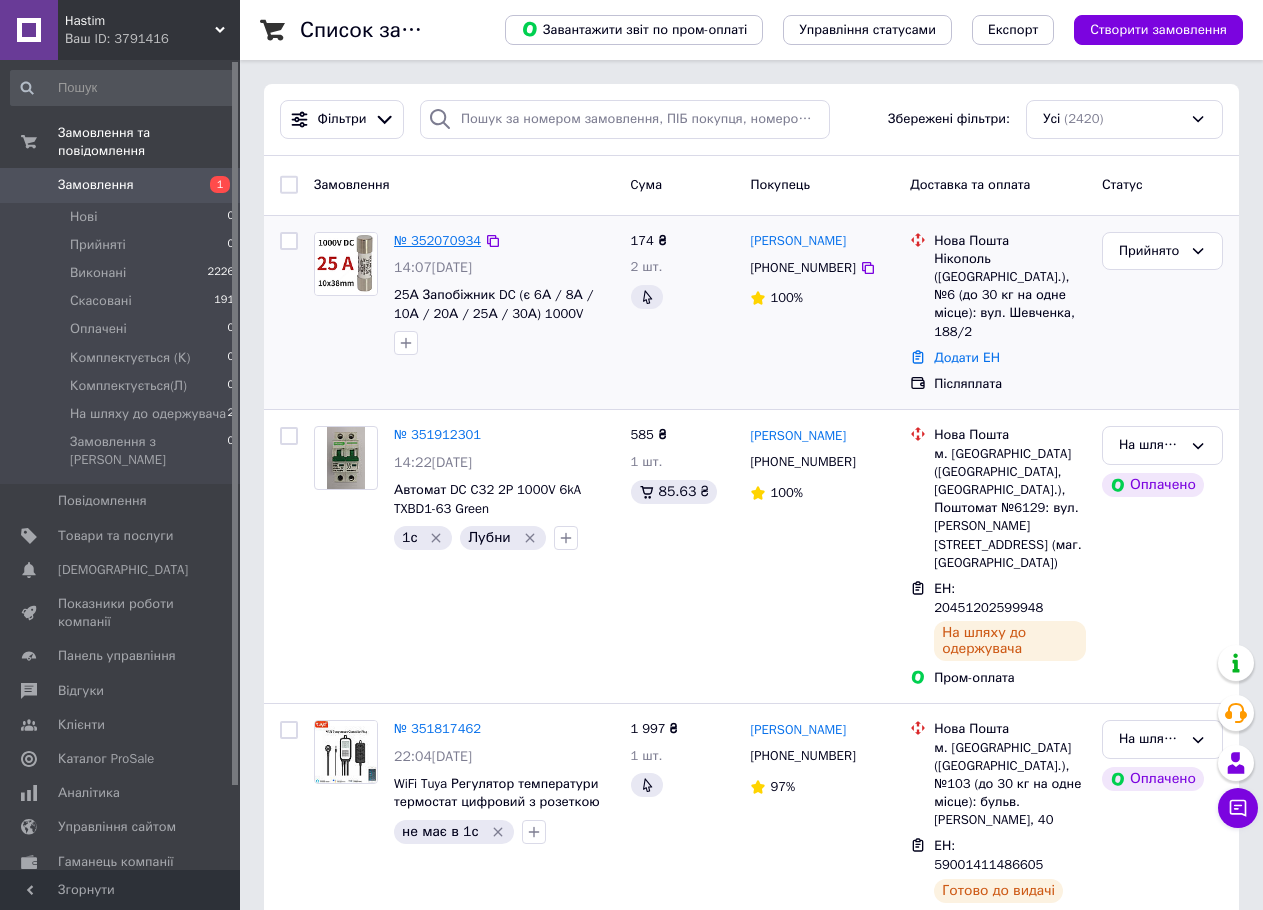 click on "№ 352070934" at bounding box center [437, 240] 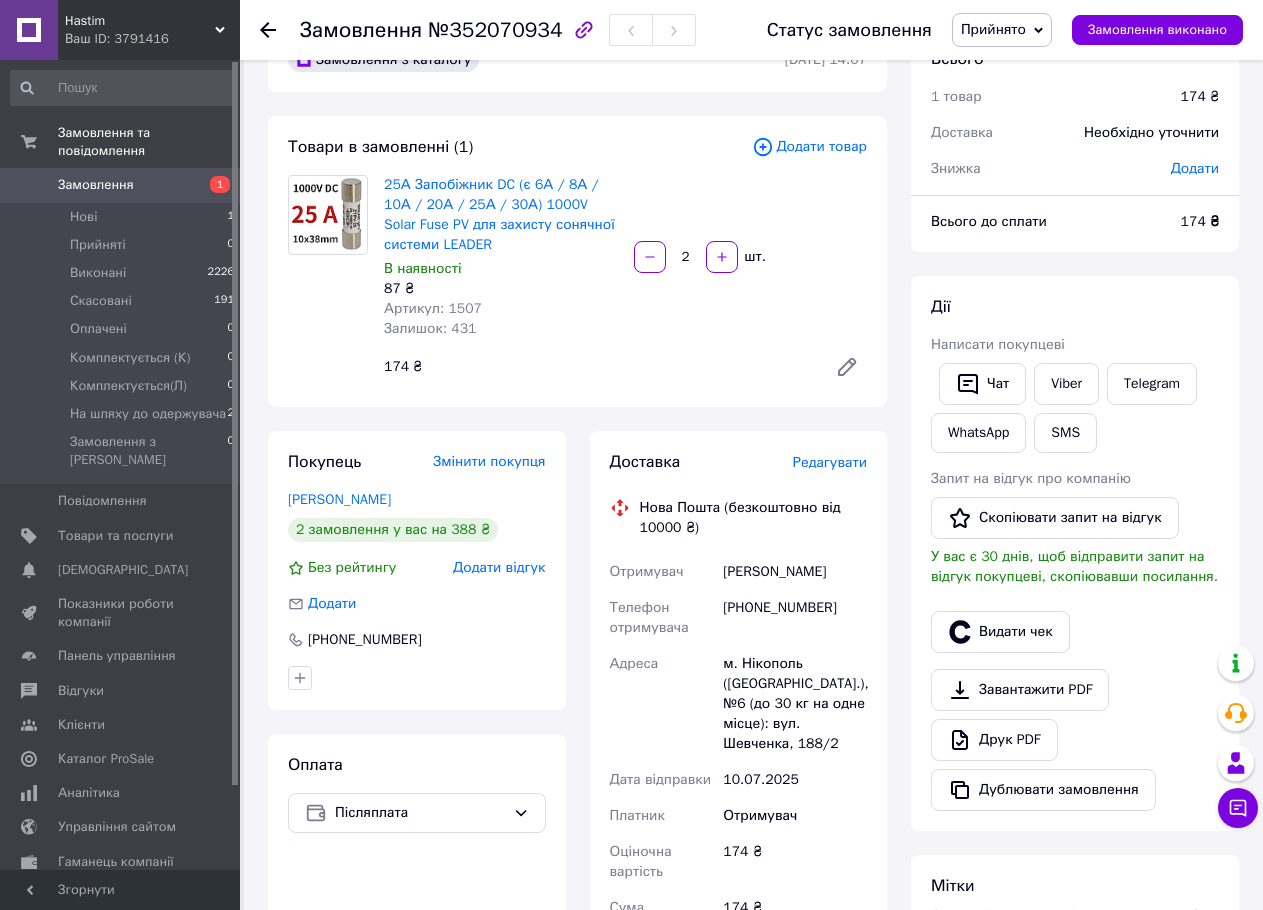 scroll, scrollTop: 100, scrollLeft: 0, axis: vertical 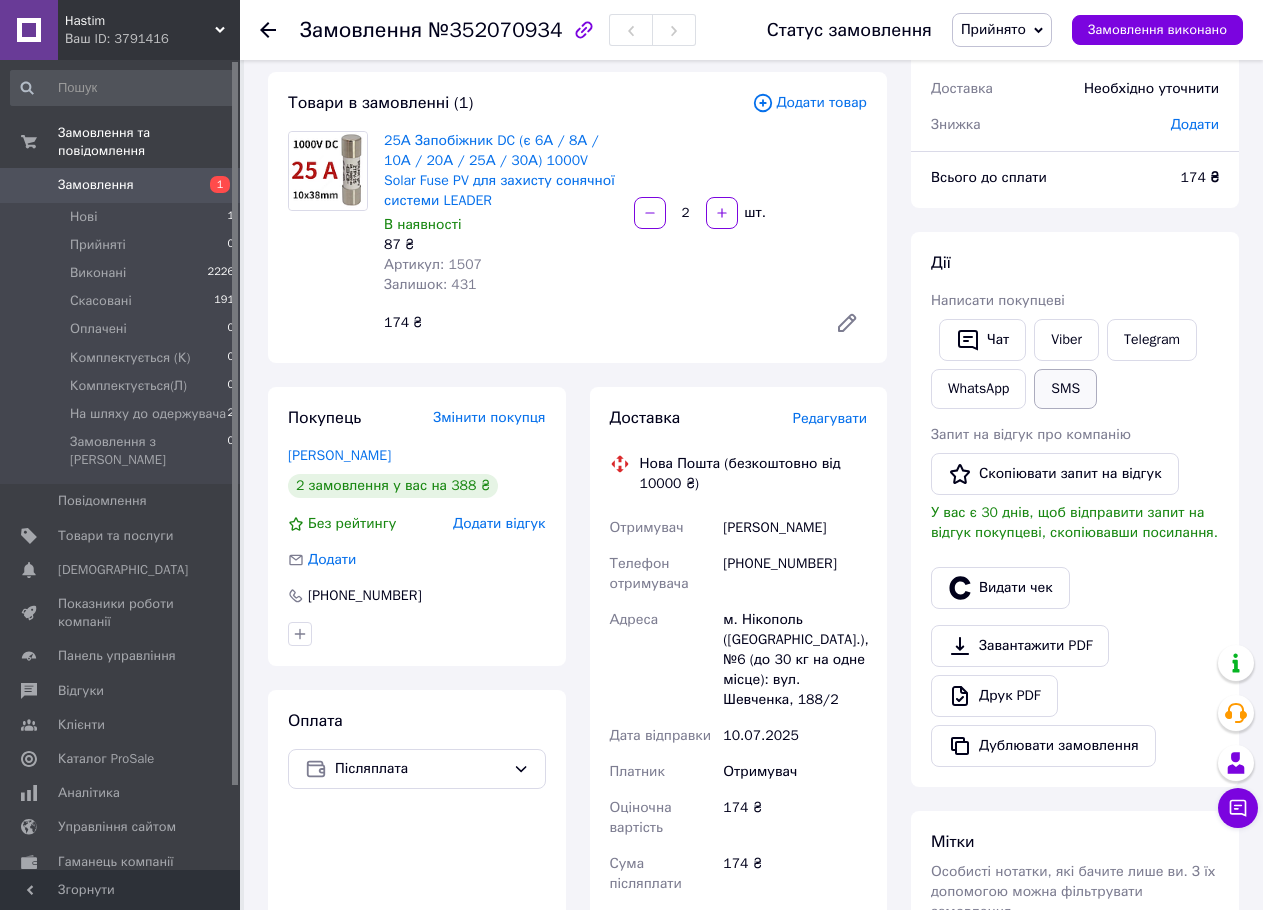click on "SMS" at bounding box center (1065, 389) 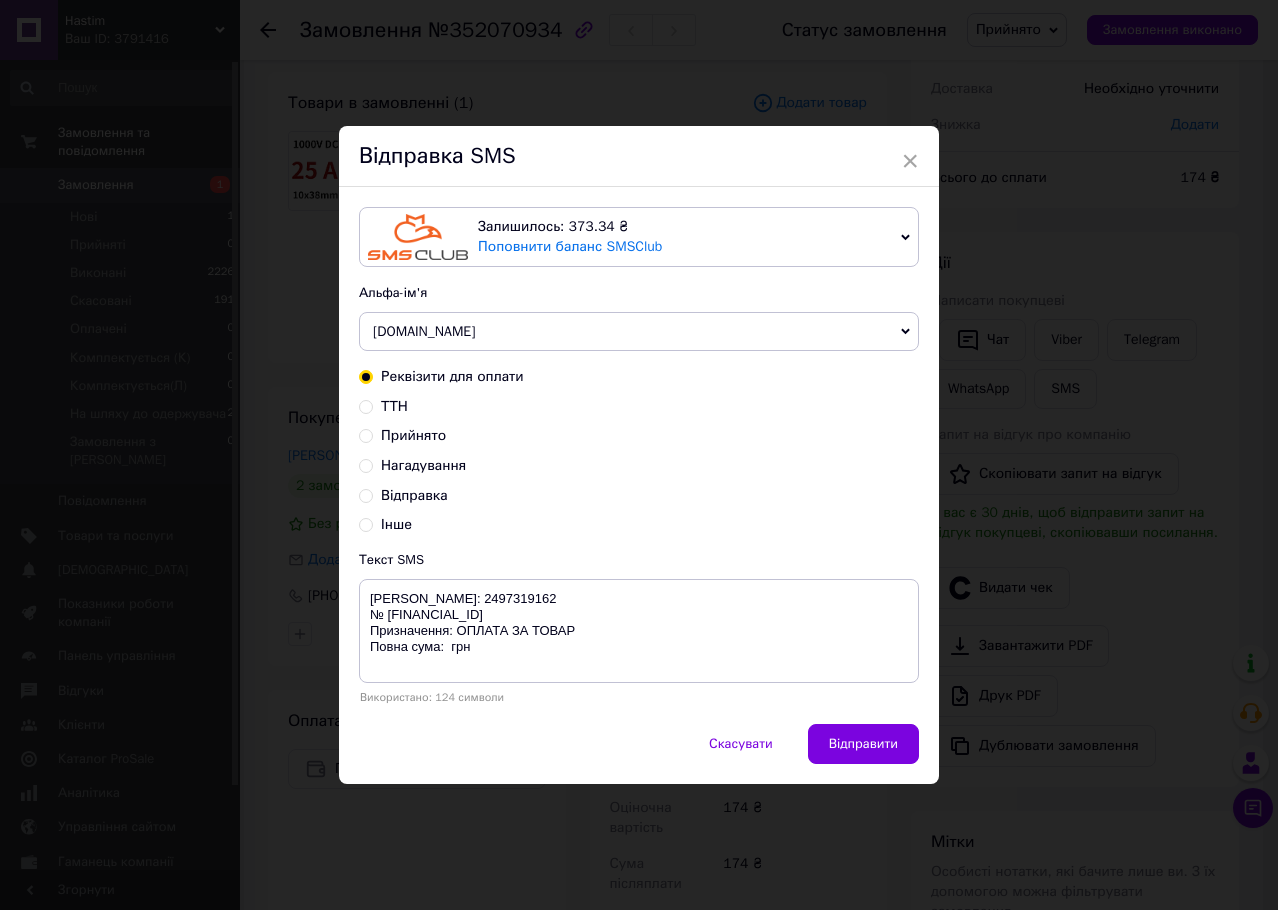 click on "Прийнято" at bounding box center (413, 435) 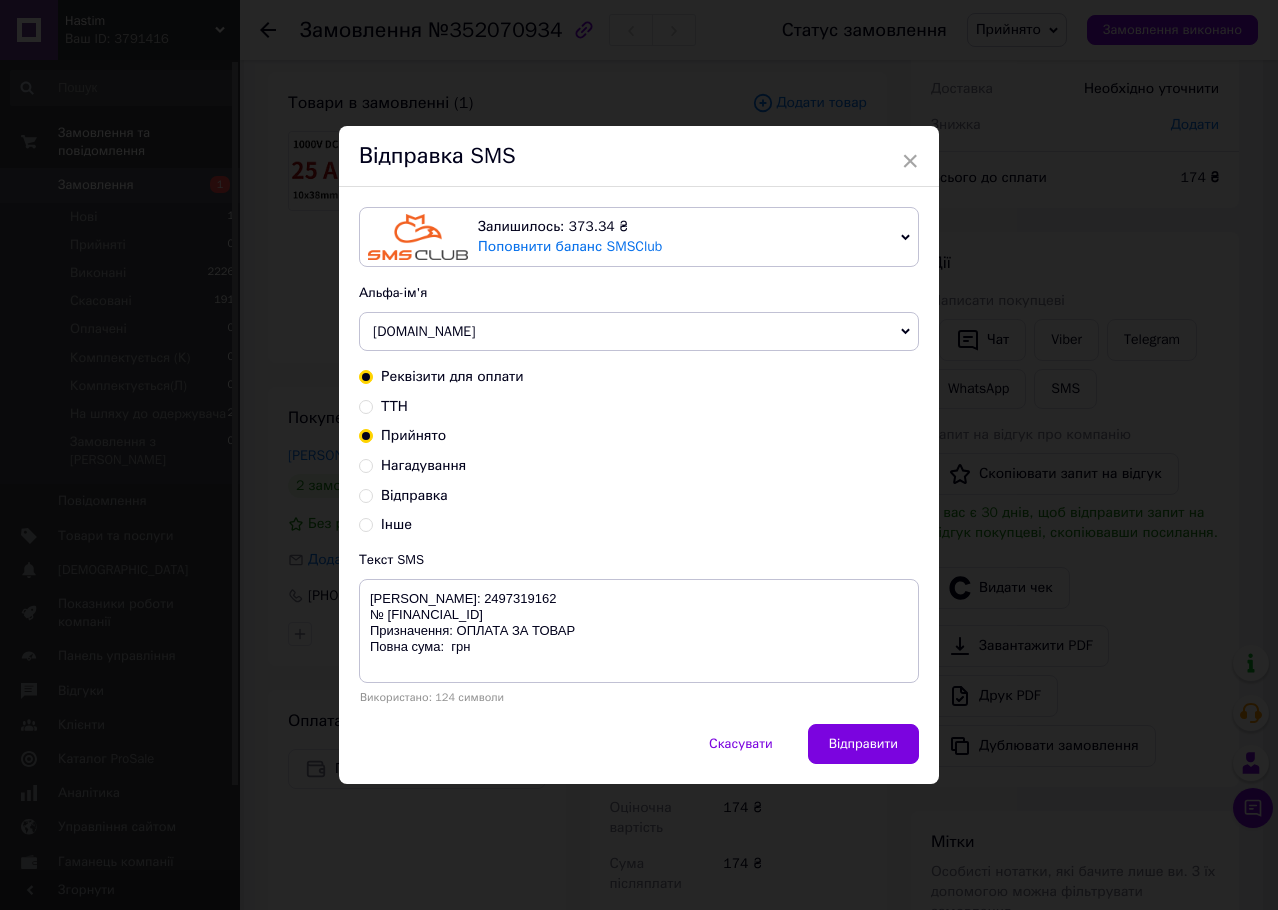 radio on "true" 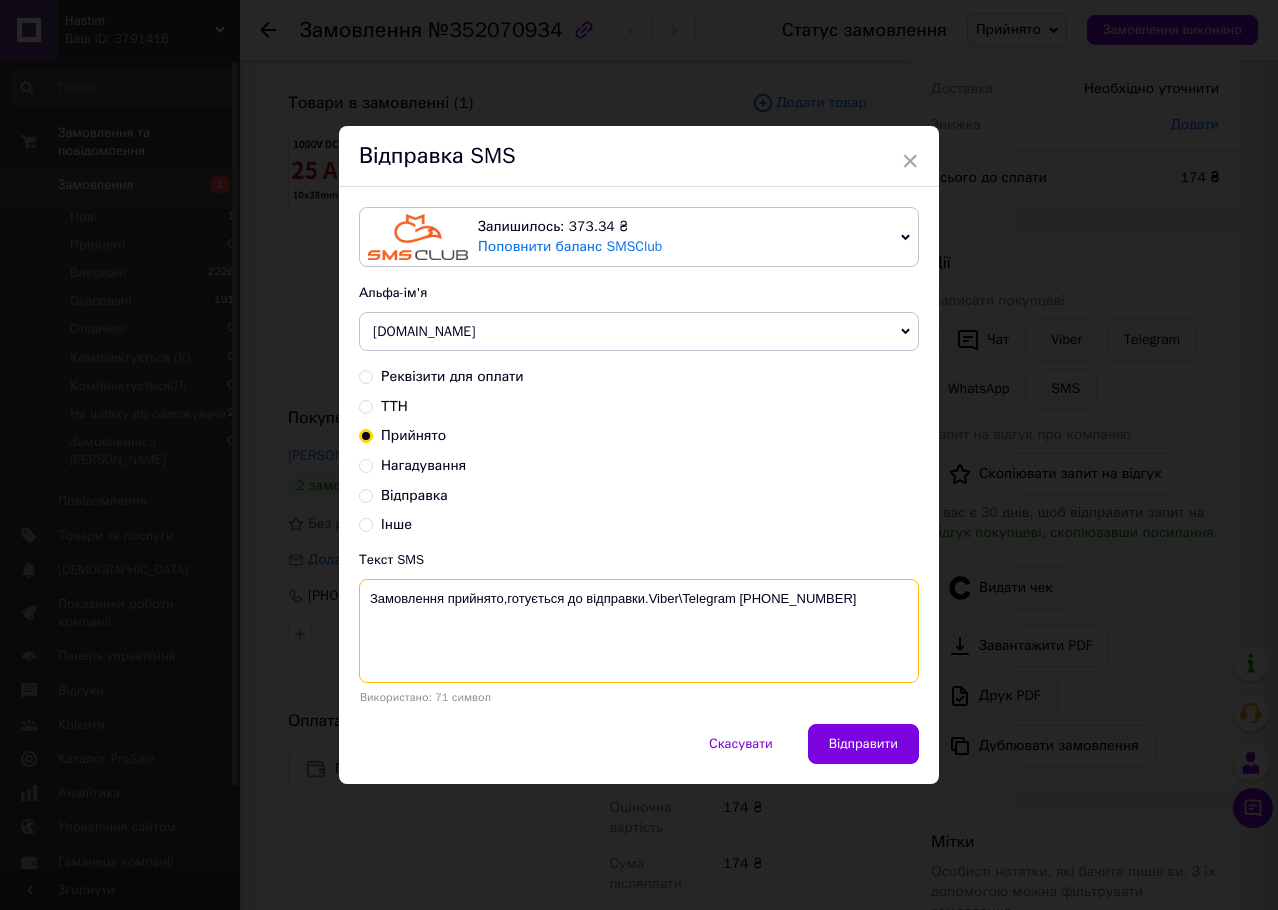 click on "Замовлення прийнято,готується до відправки.Viber\Telegram +380734088448" at bounding box center (639, 631) 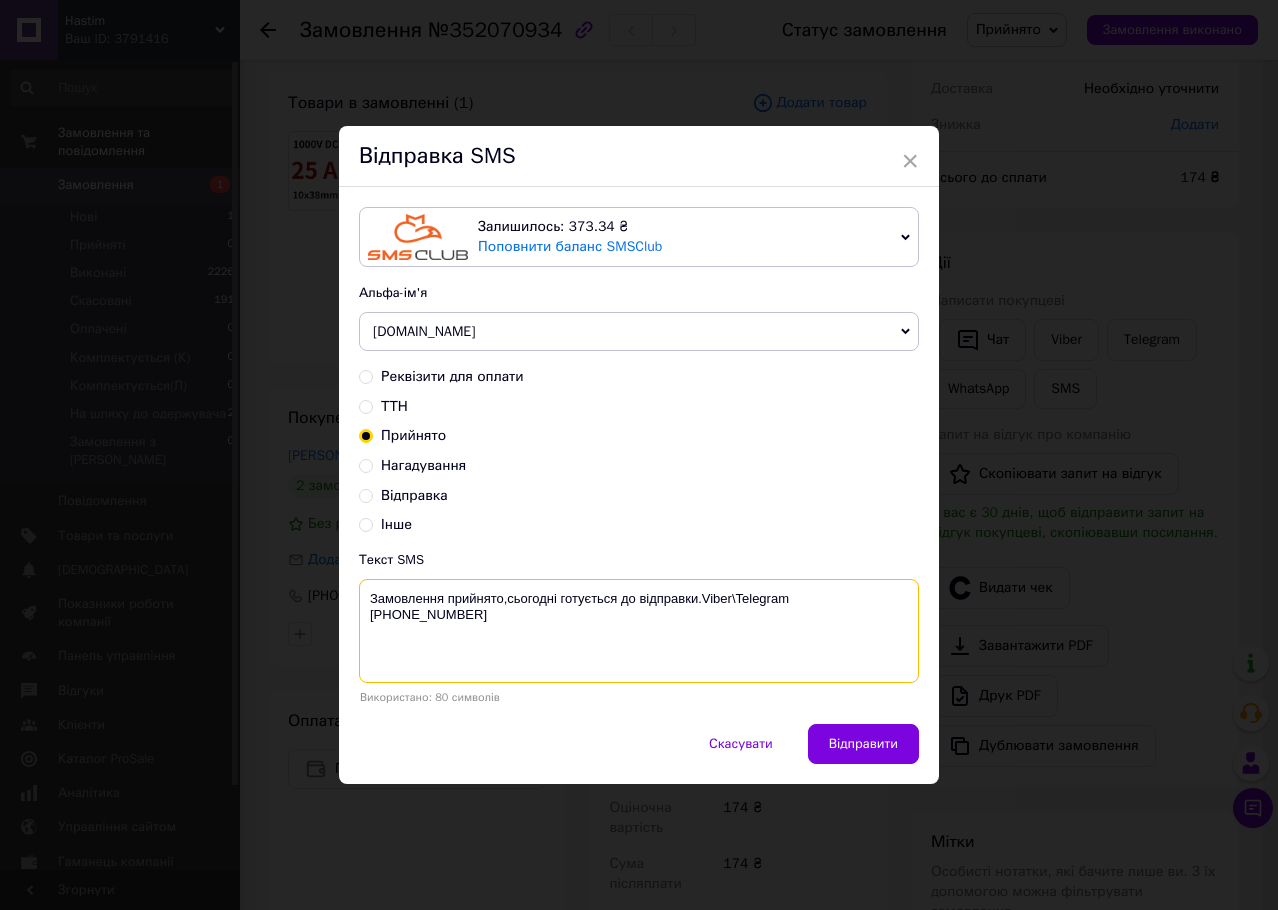 click on "Замовлення прийнято,сьогодні готується до відправки.Viber\Telegram +380734088448" at bounding box center (639, 631) 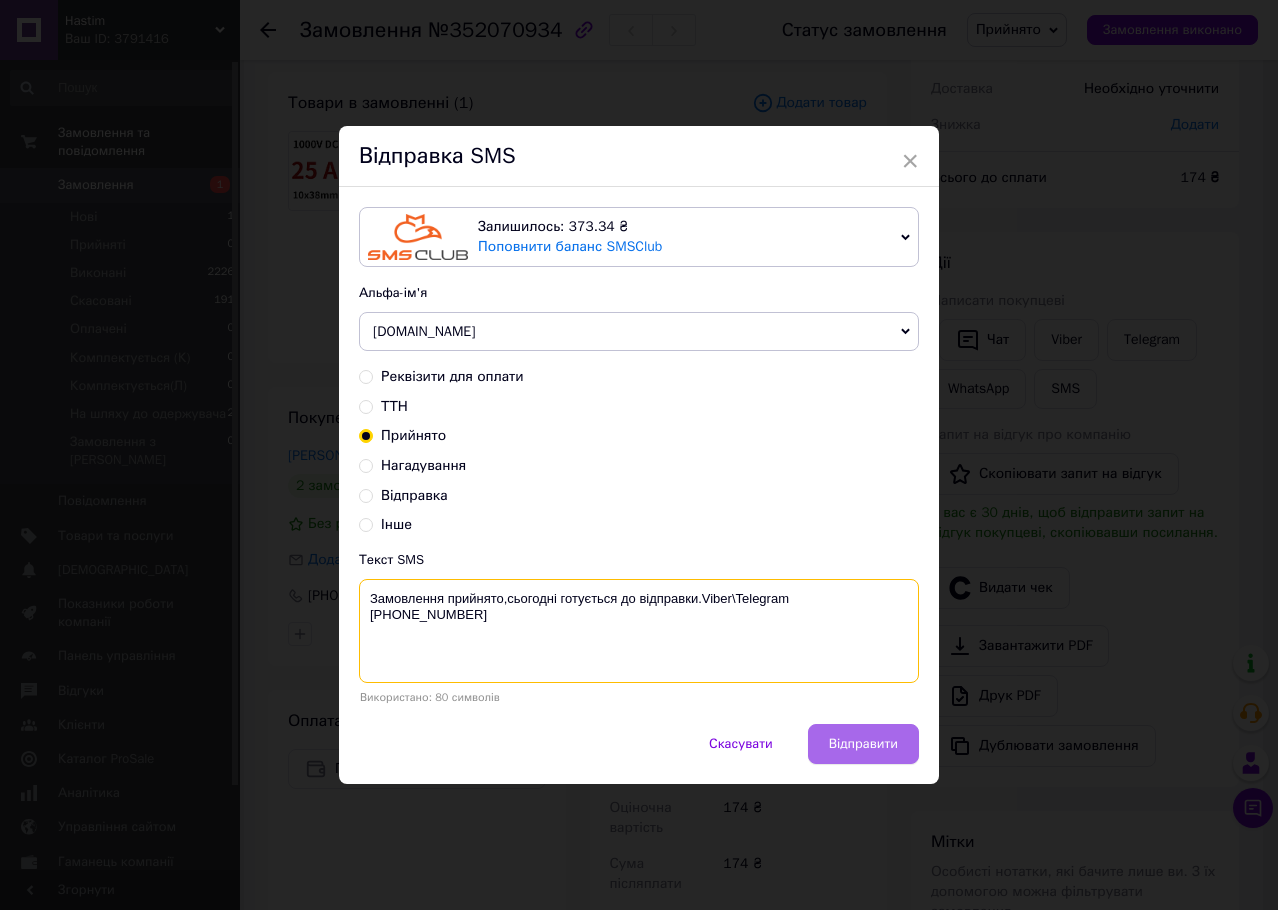 type on "Замовлення прийнято,сьогодні готується до відправки.Viber\Telegram +380734088448" 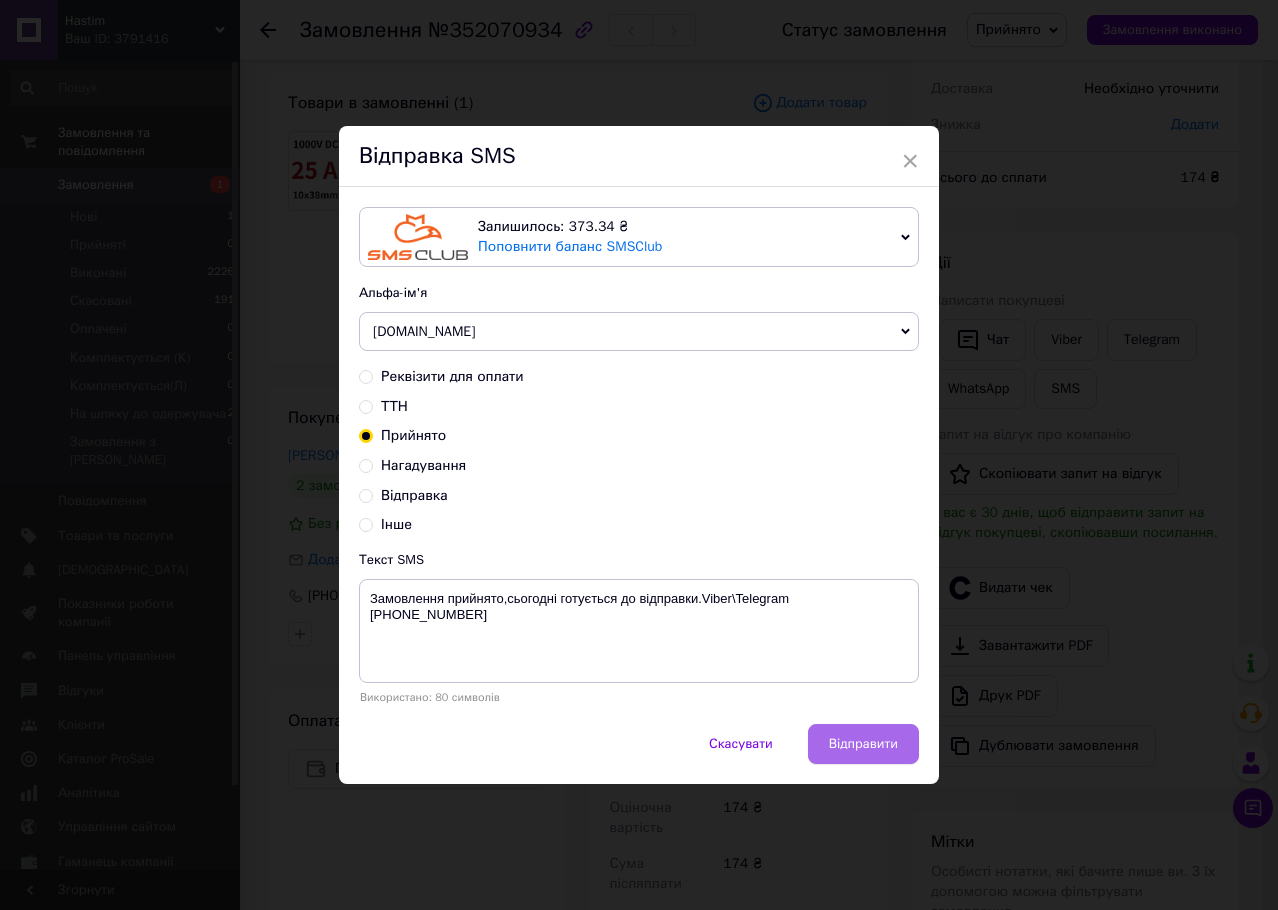 click on "Відправити" at bounding box center (863, 744) 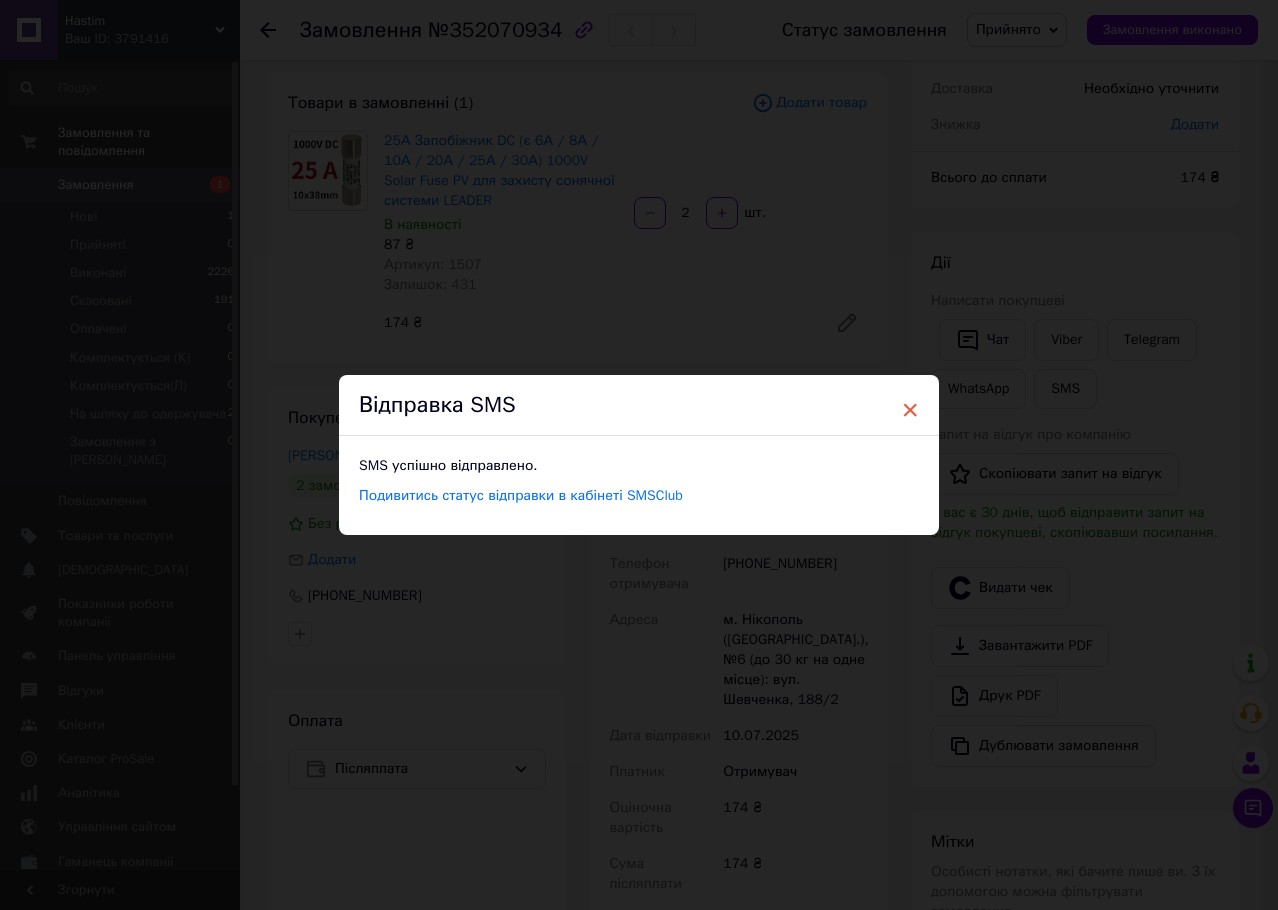 click on "×" at bounding box center (910, 410) 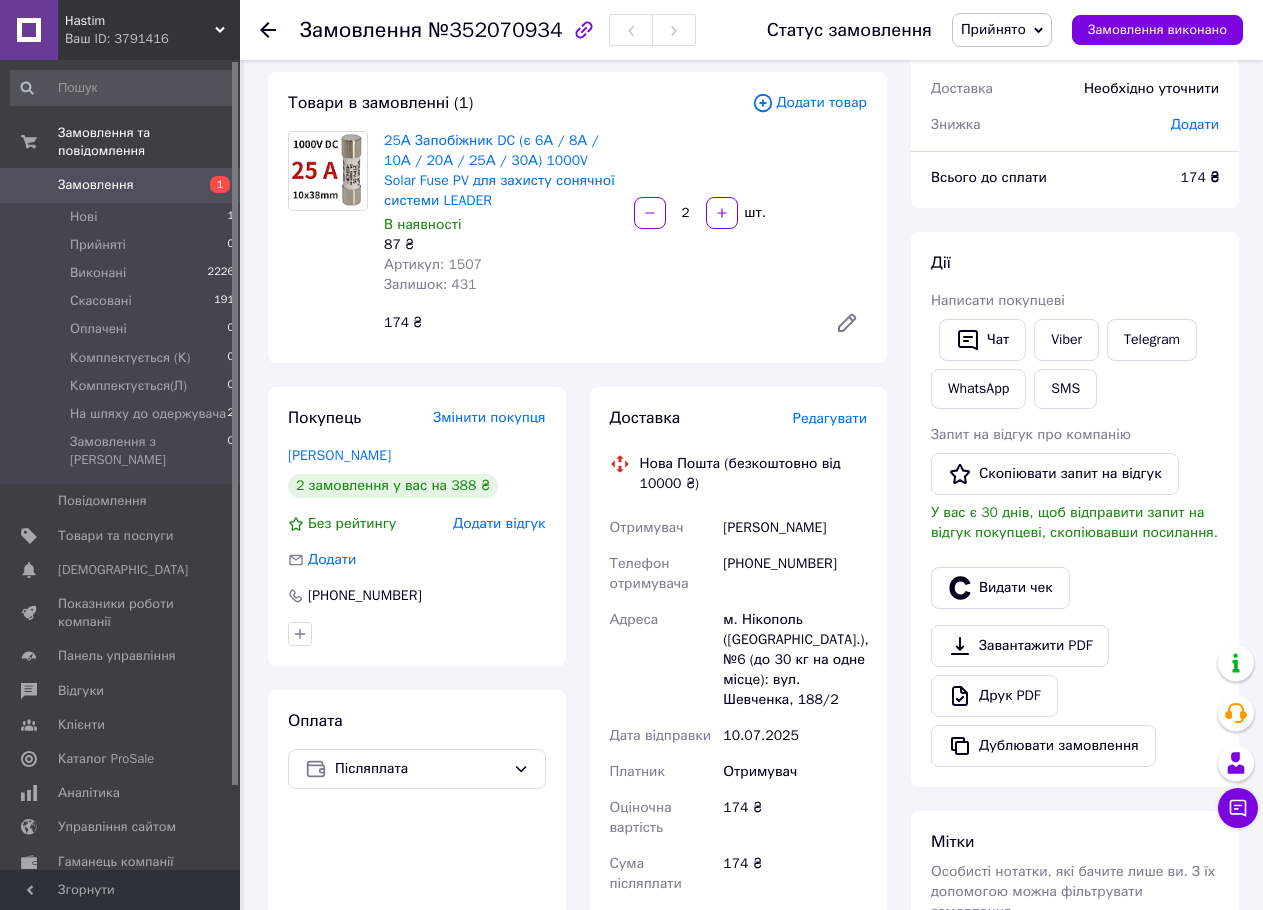 click on "Прийнято" at bounding box center (1002, 30) 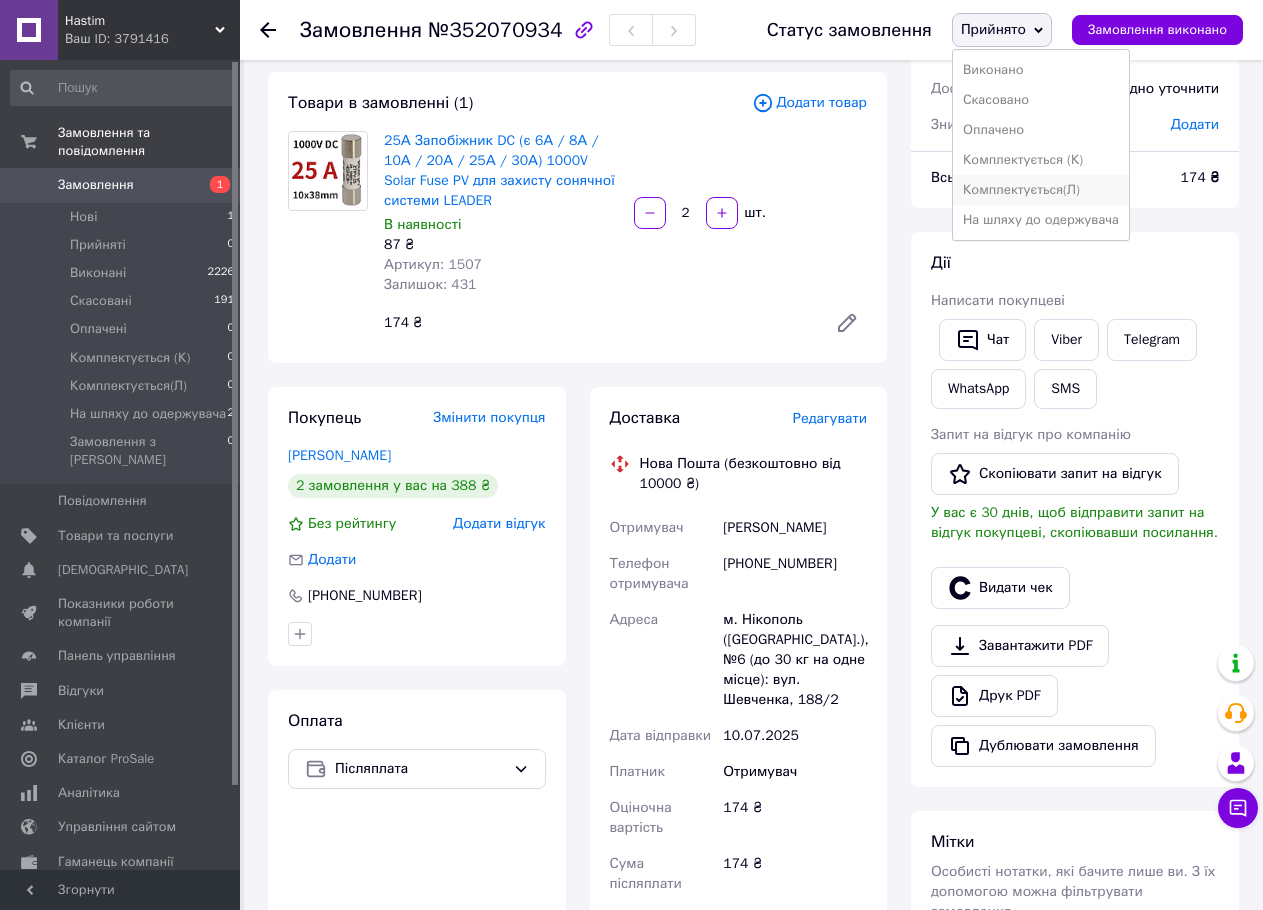 click on "Комплектується(Л)" at bounding box center [1041, 190] 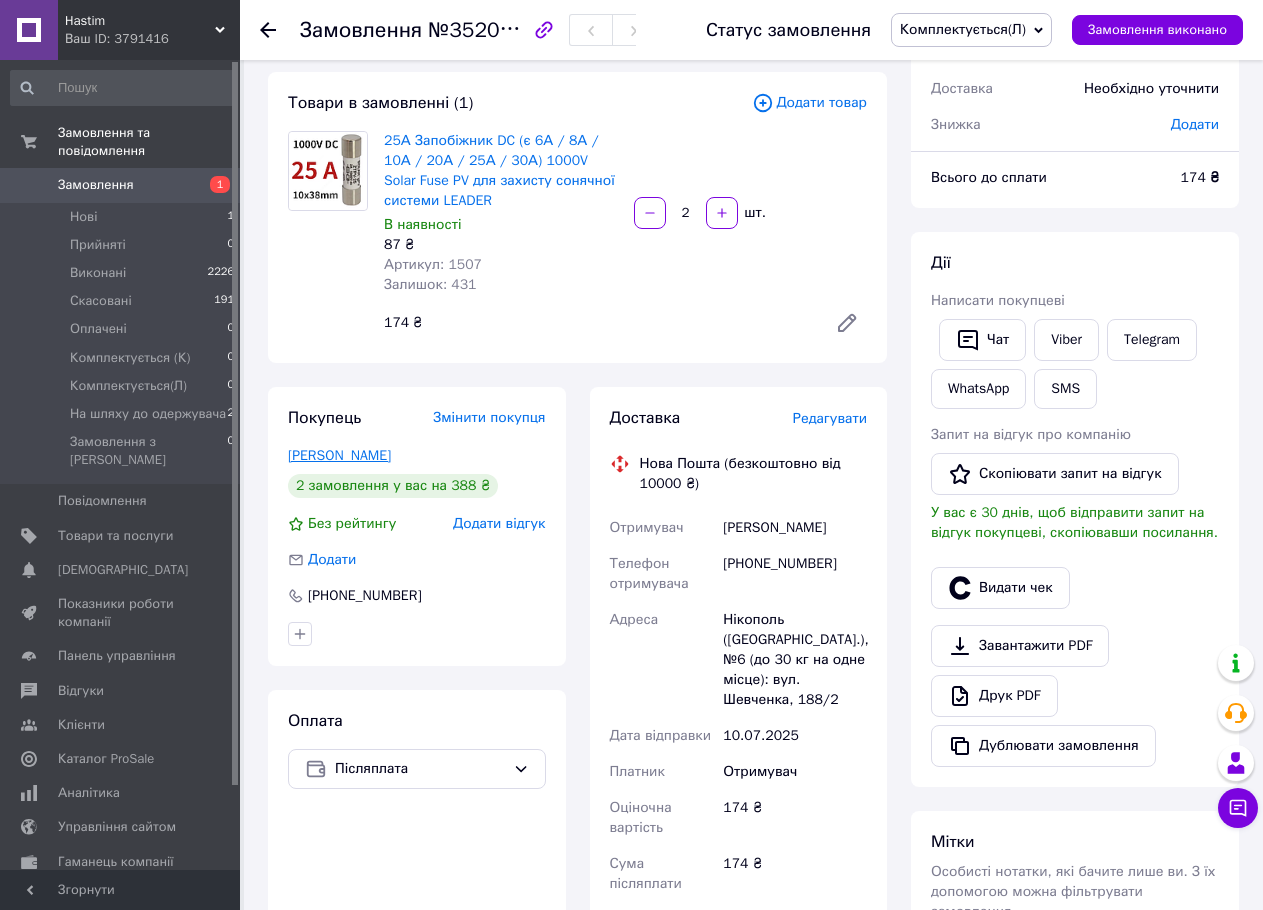 click on "Люльченко Александр" at bounding box center [339, 455] 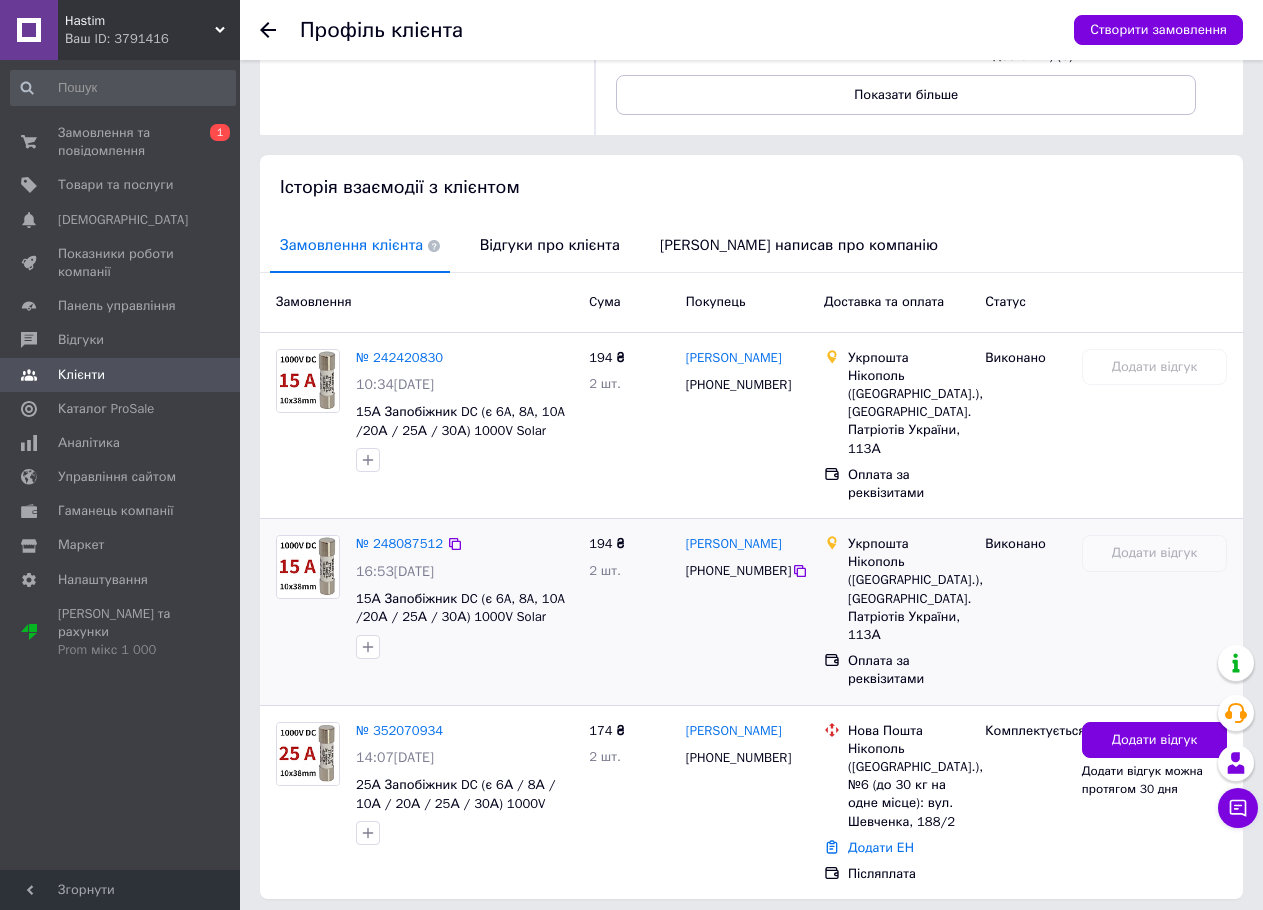 scroll, scrollTop: 369, scrollLeft: 0, axis: vertical 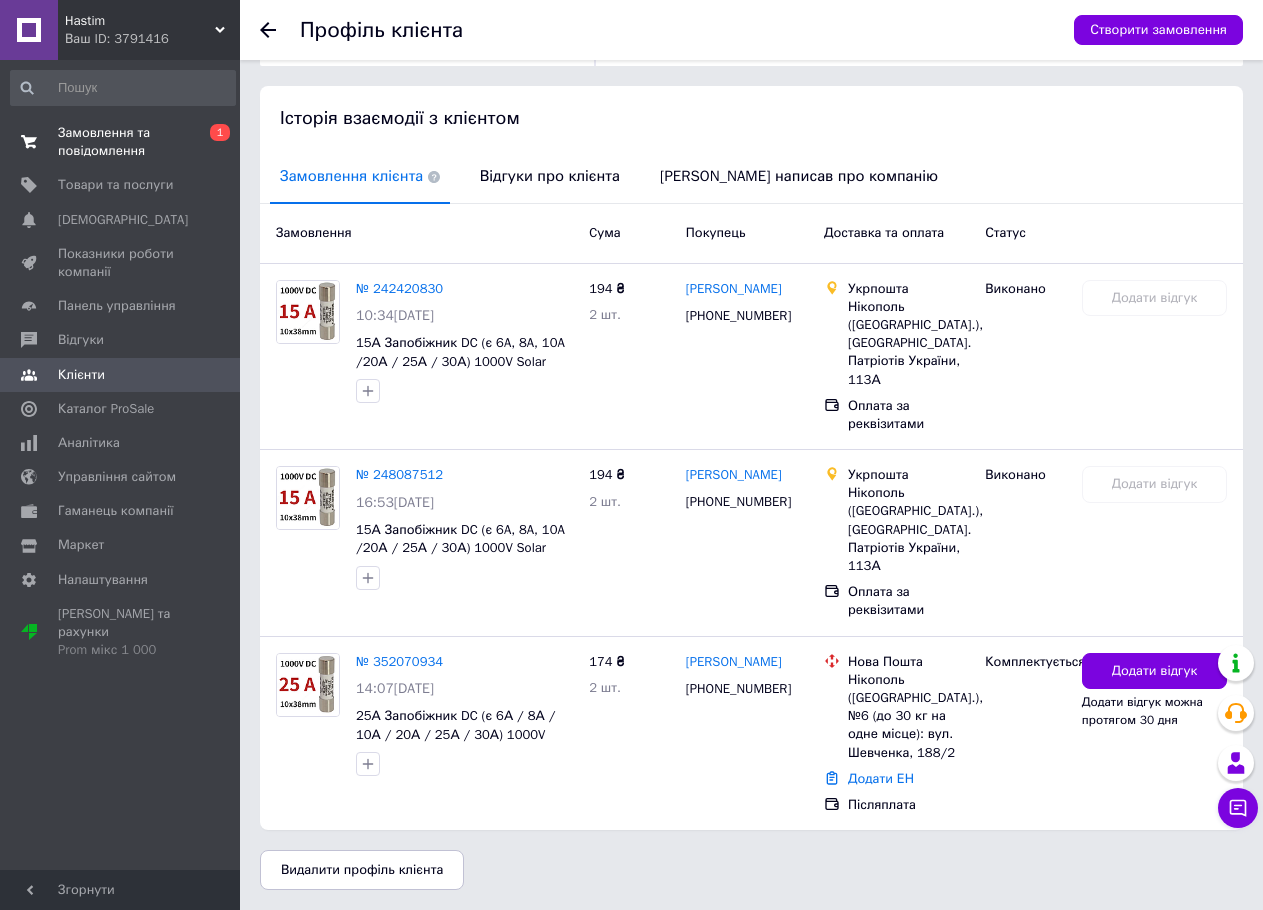 click on "Замовлення та повідомлення" at bounding box center [121, 142] 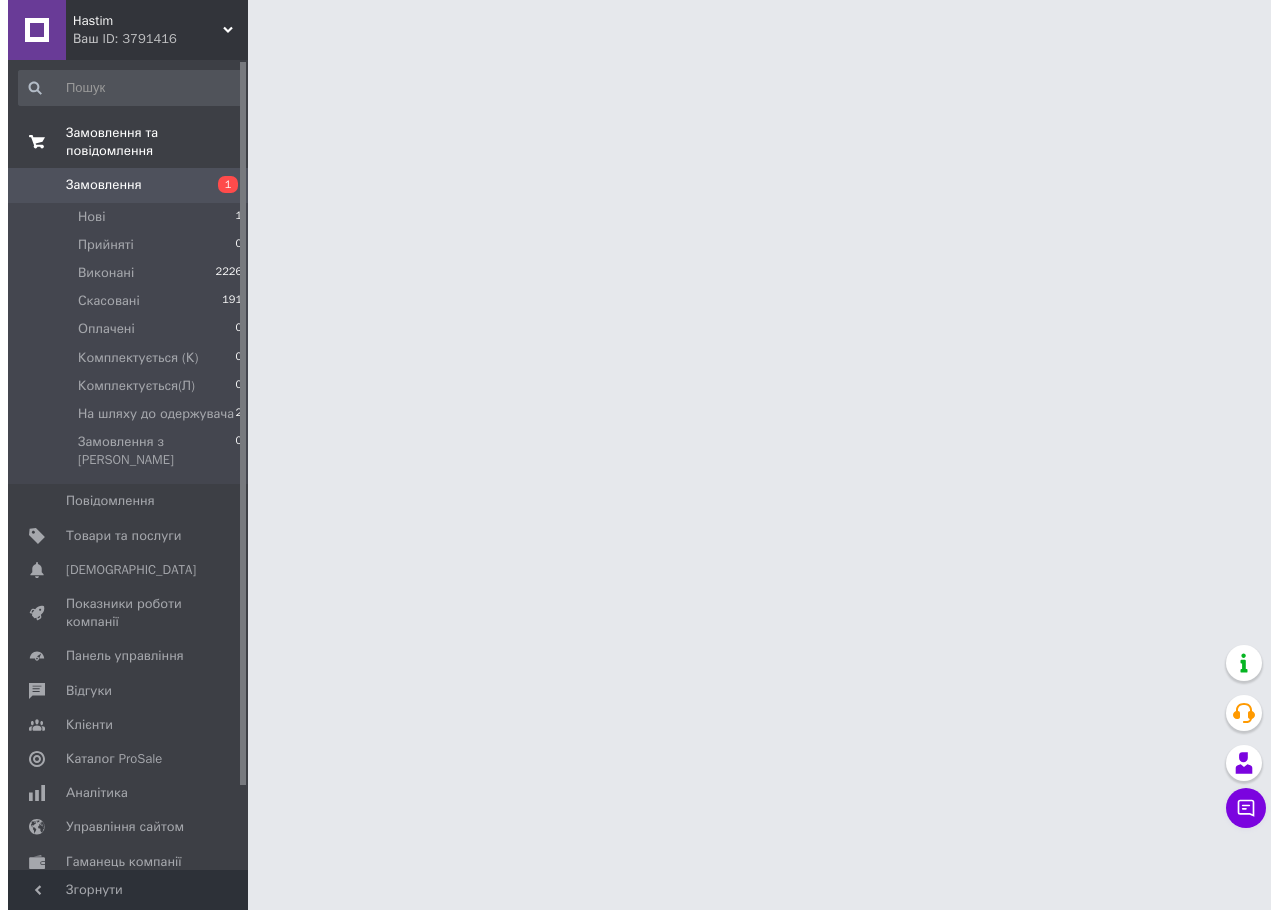 scroll, scrollTop: 0, scrollLeft: 0, axis: both 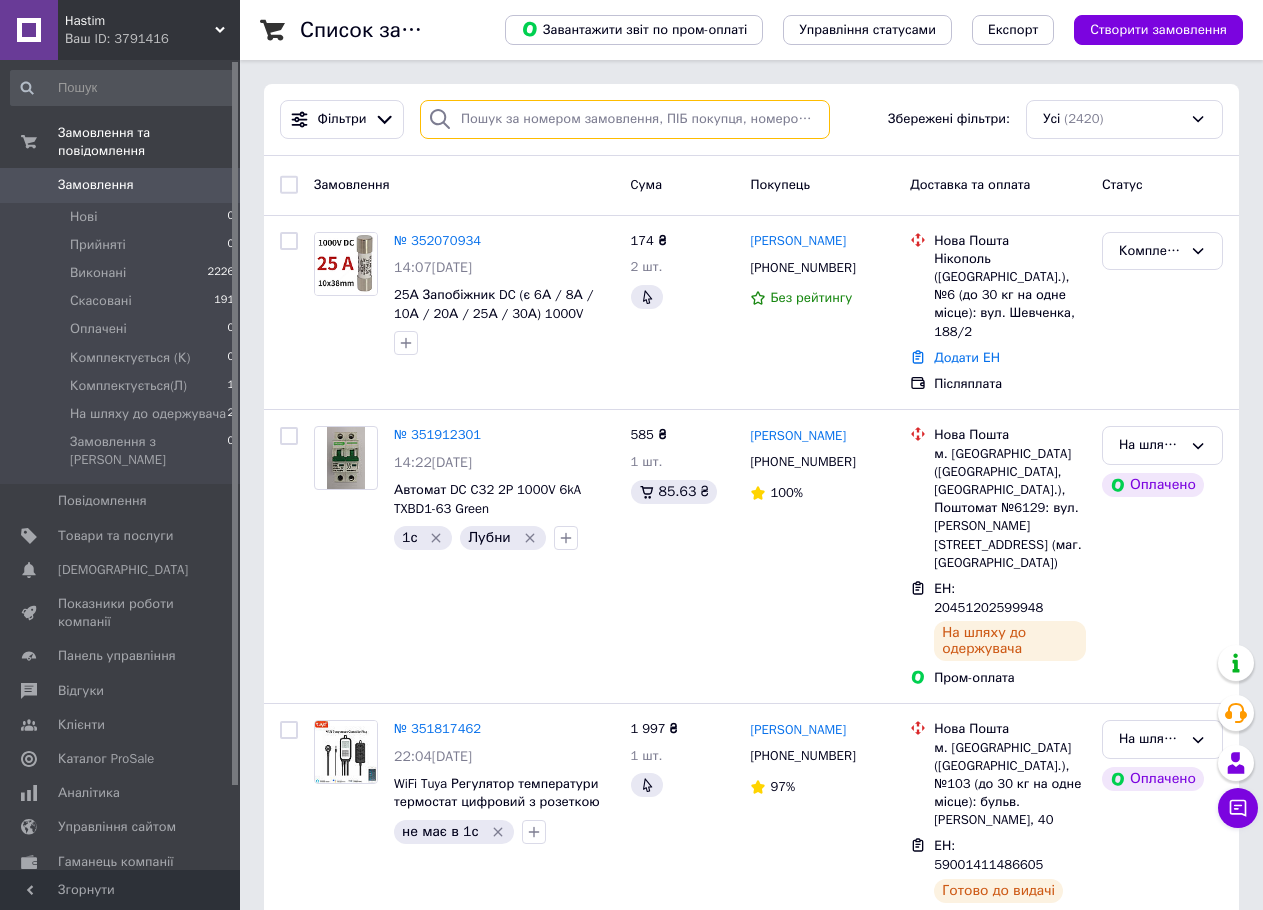 click at bounding box center [625, 119] 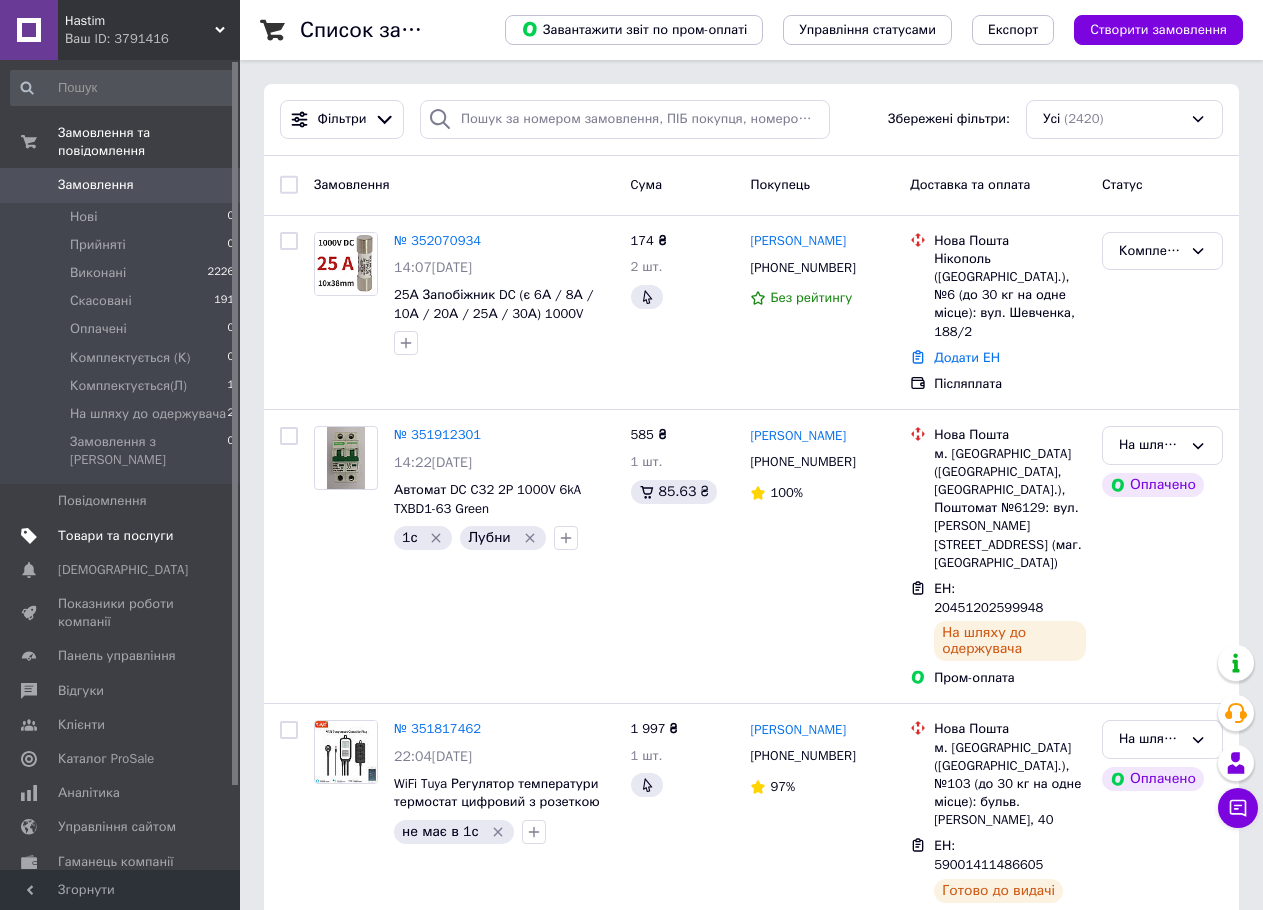 click on "Товари та послуги" at bounding box center [115, 536] 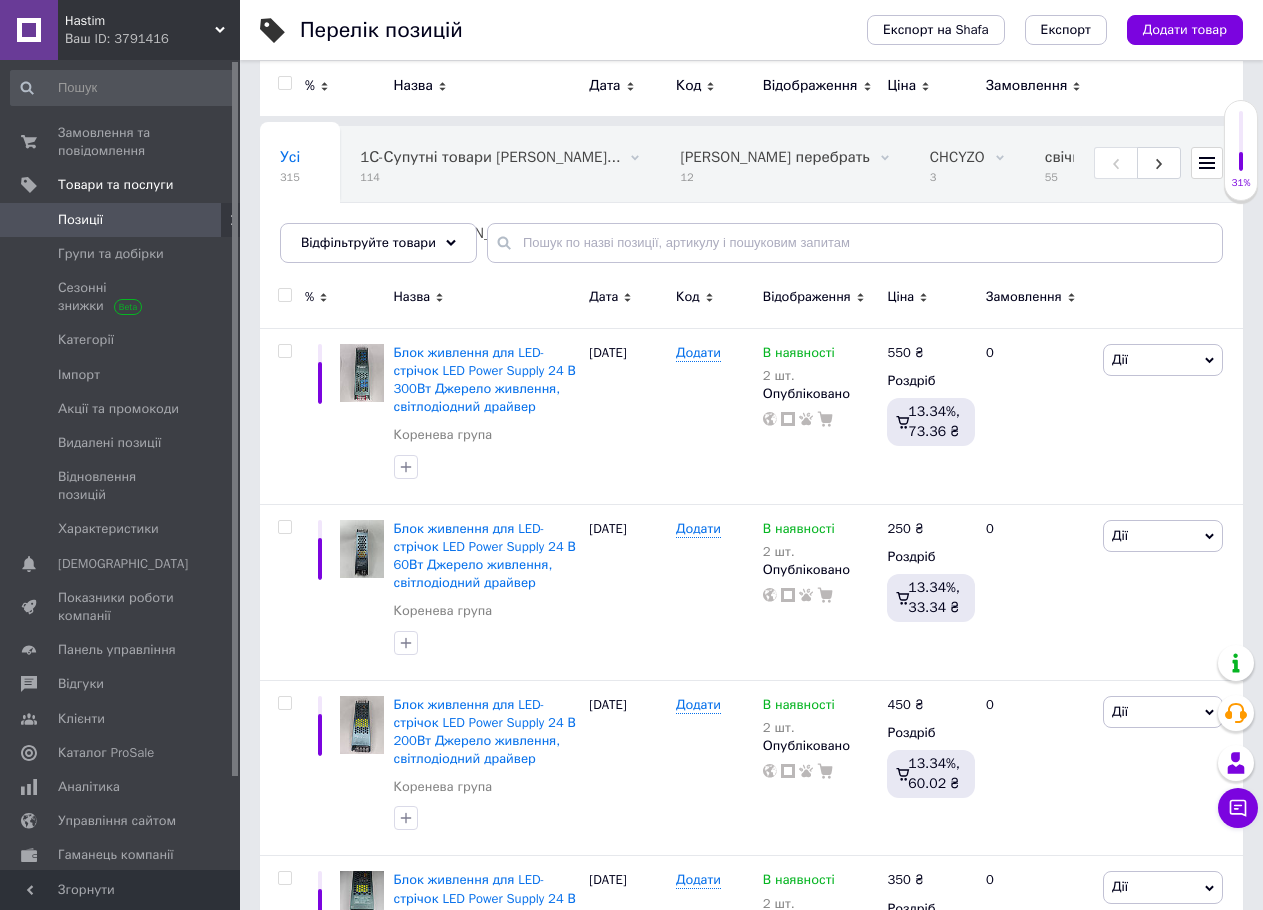 scroll, scrollTop: 100, scrollLeft: 0, axis: vertical 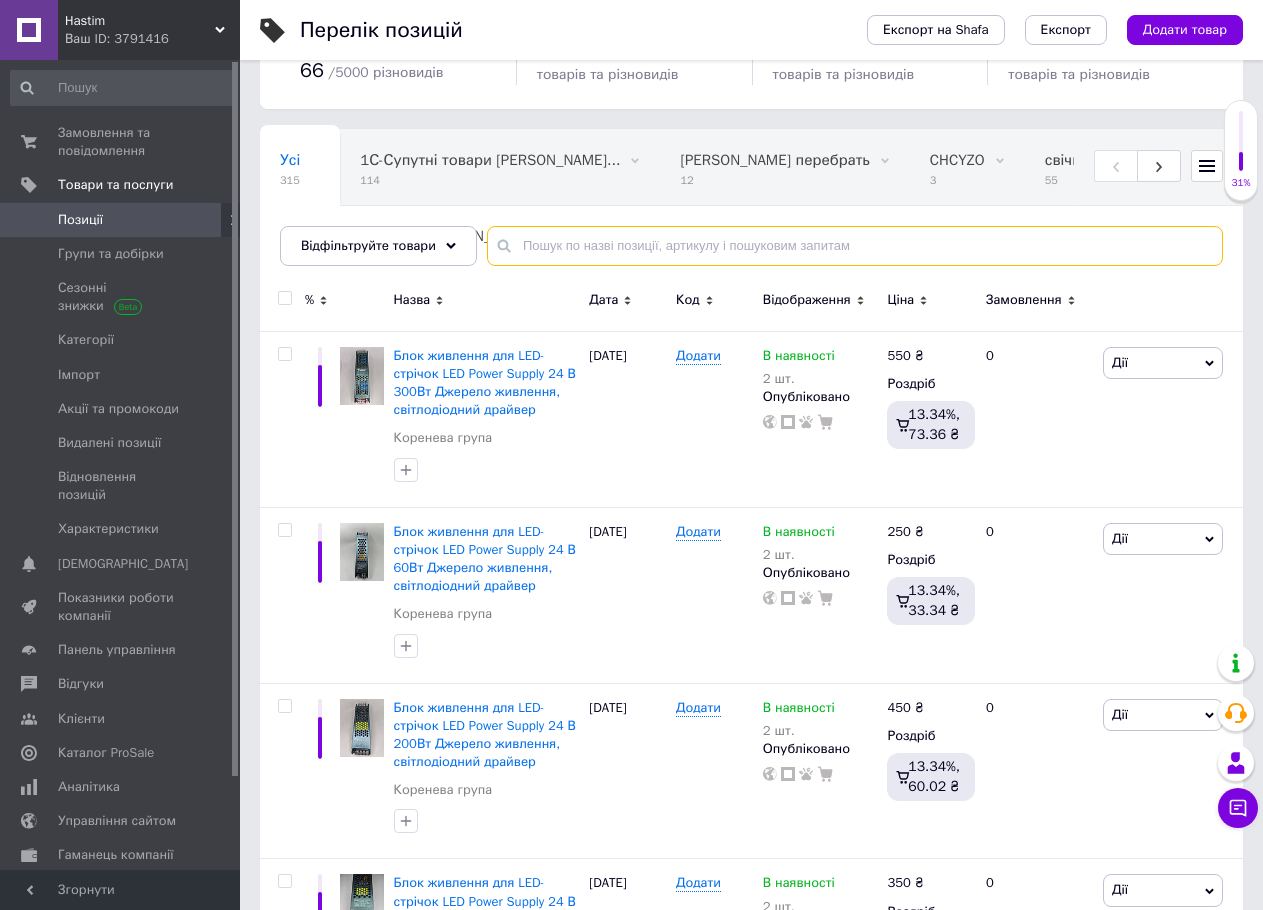 click at bounding box center [855, 246] 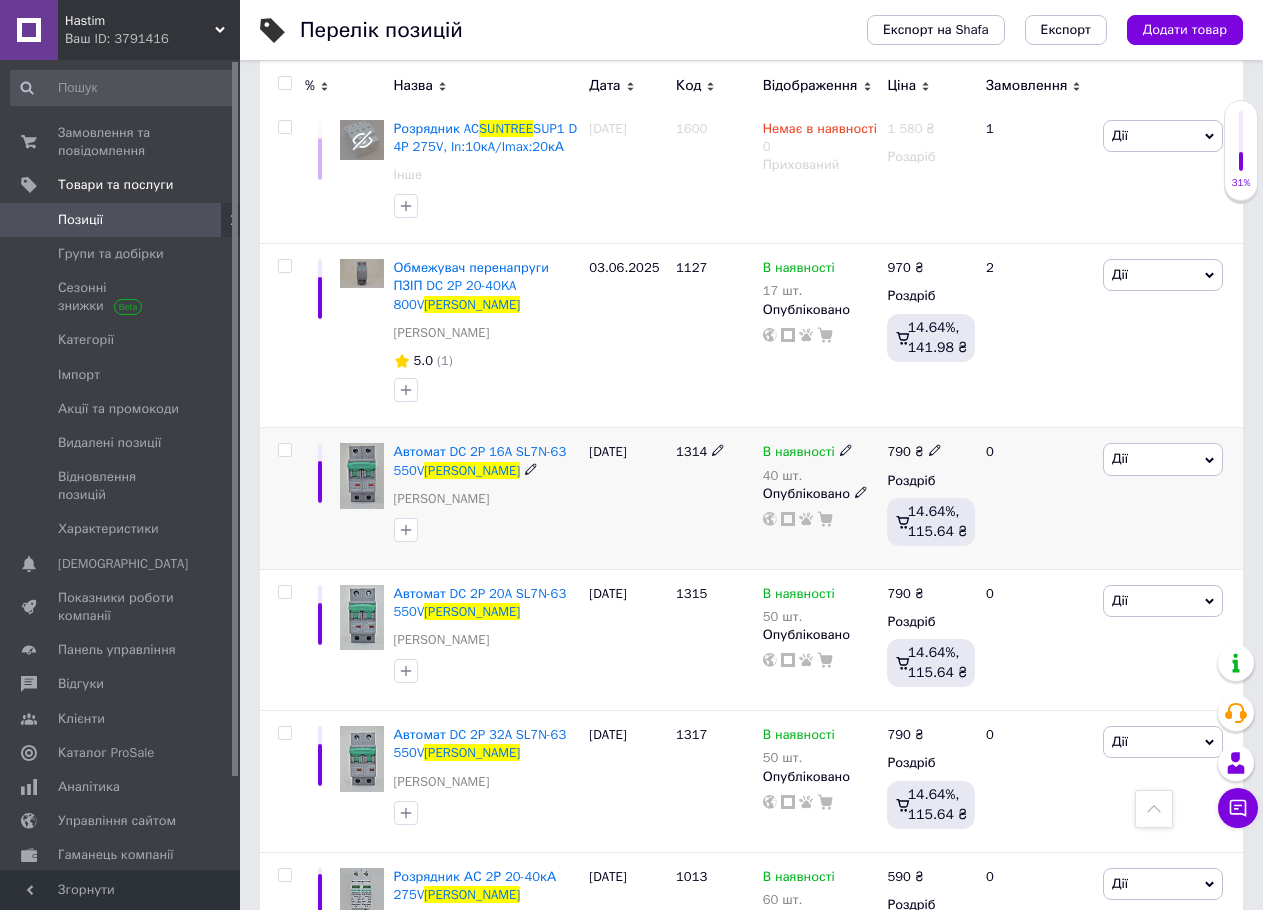 scroll, scrollTop: 600, scrollLeft: 0, axis: vertical 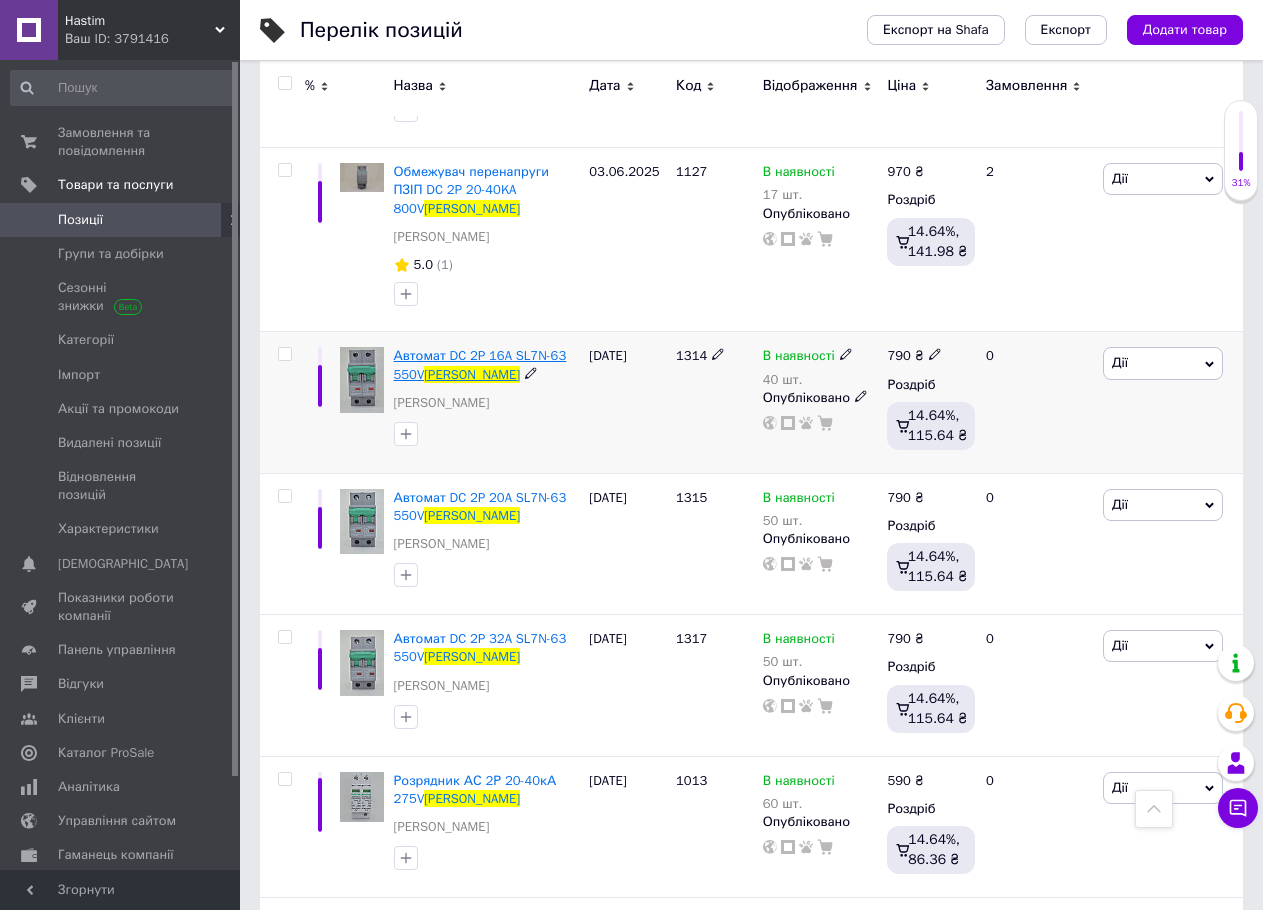 type on "Suntree" 